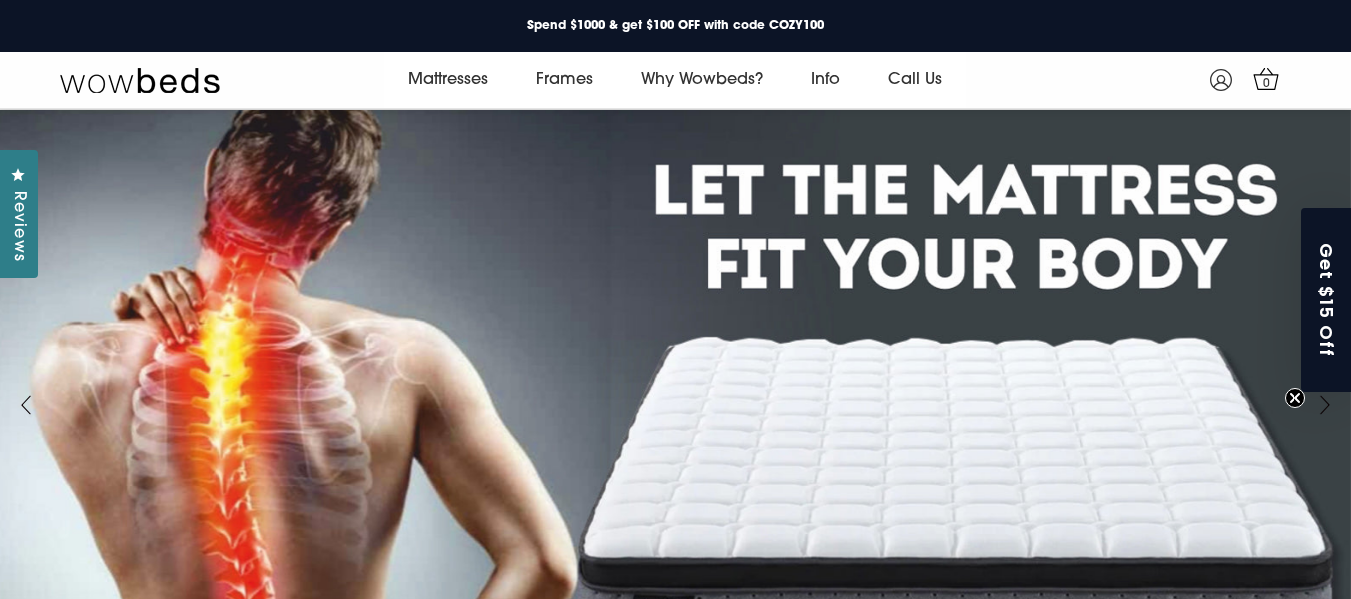 scroll, scrollTop: 988, scrollLeft: 0, axis: vertical 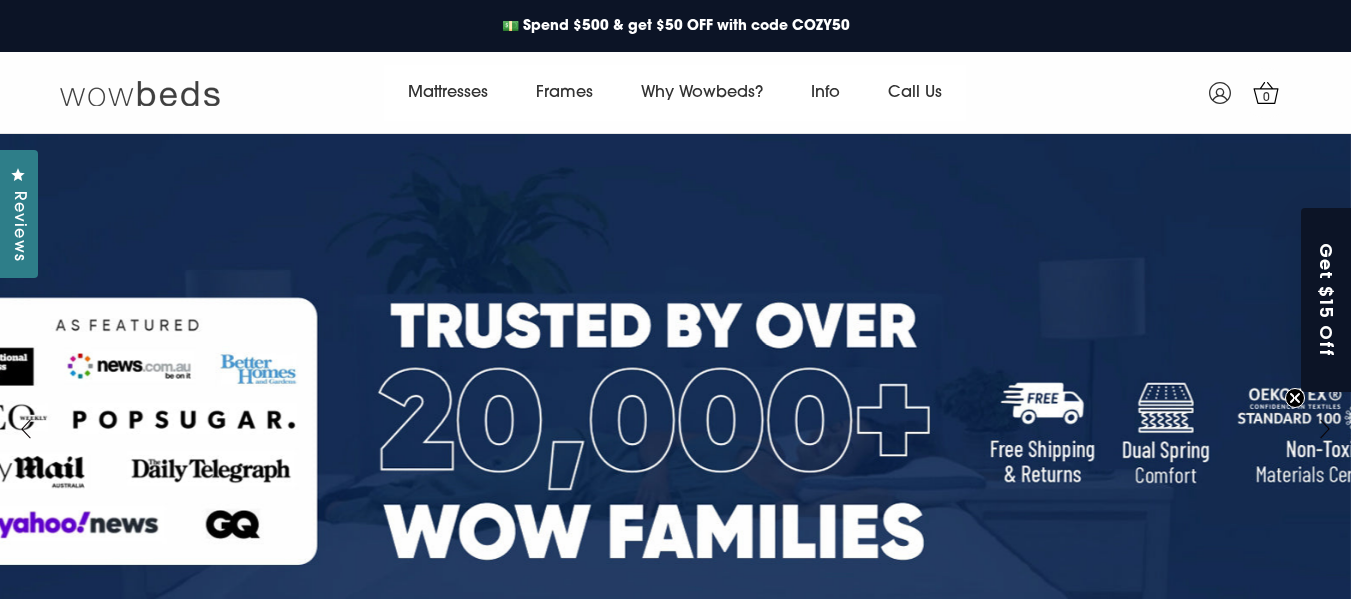 click at bounding box center [140, 93] 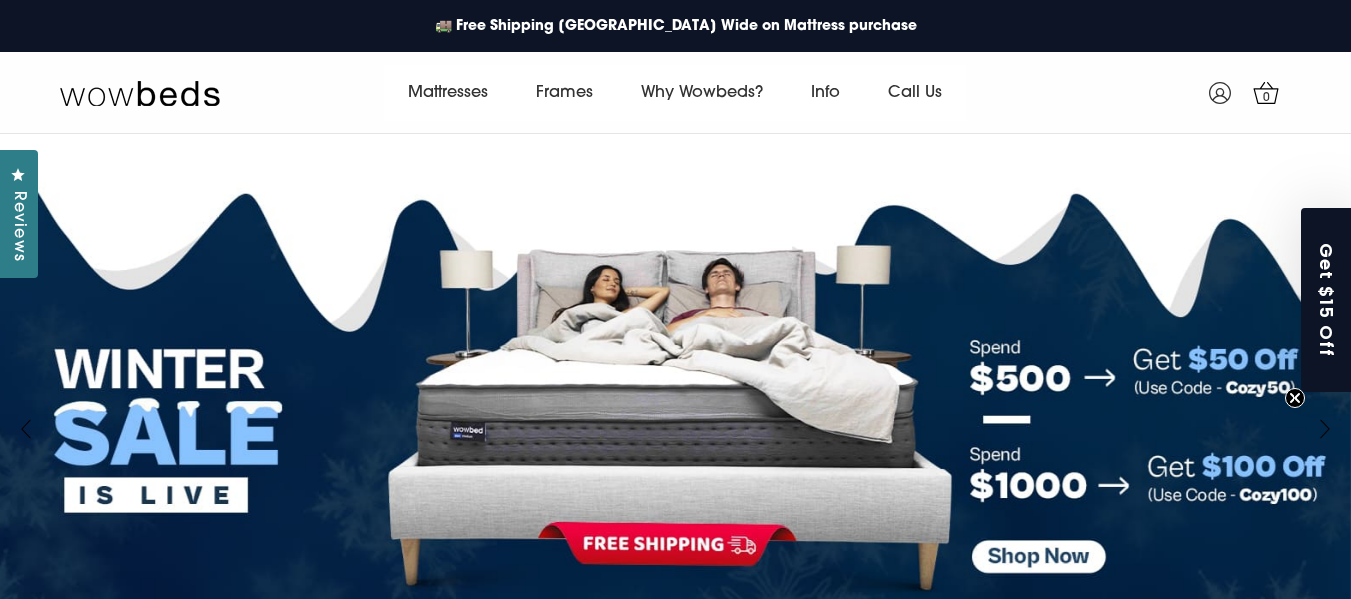scroll, scrollTop: 900, scrollLeft: 0, axis: vertical 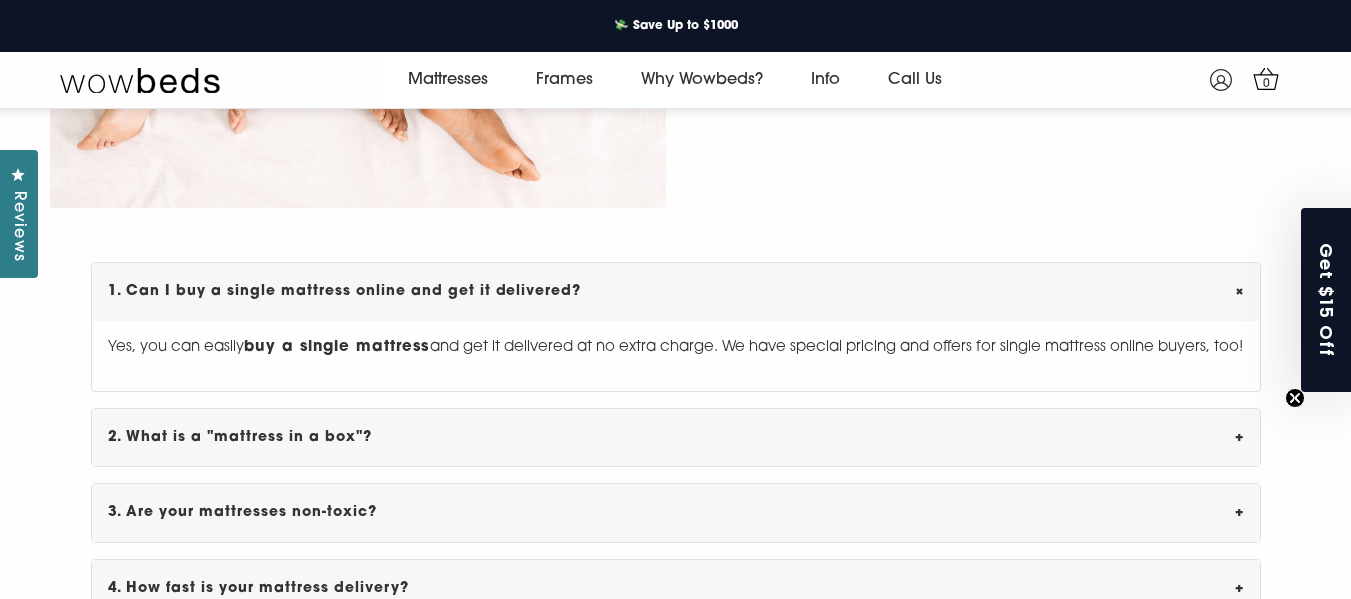 click 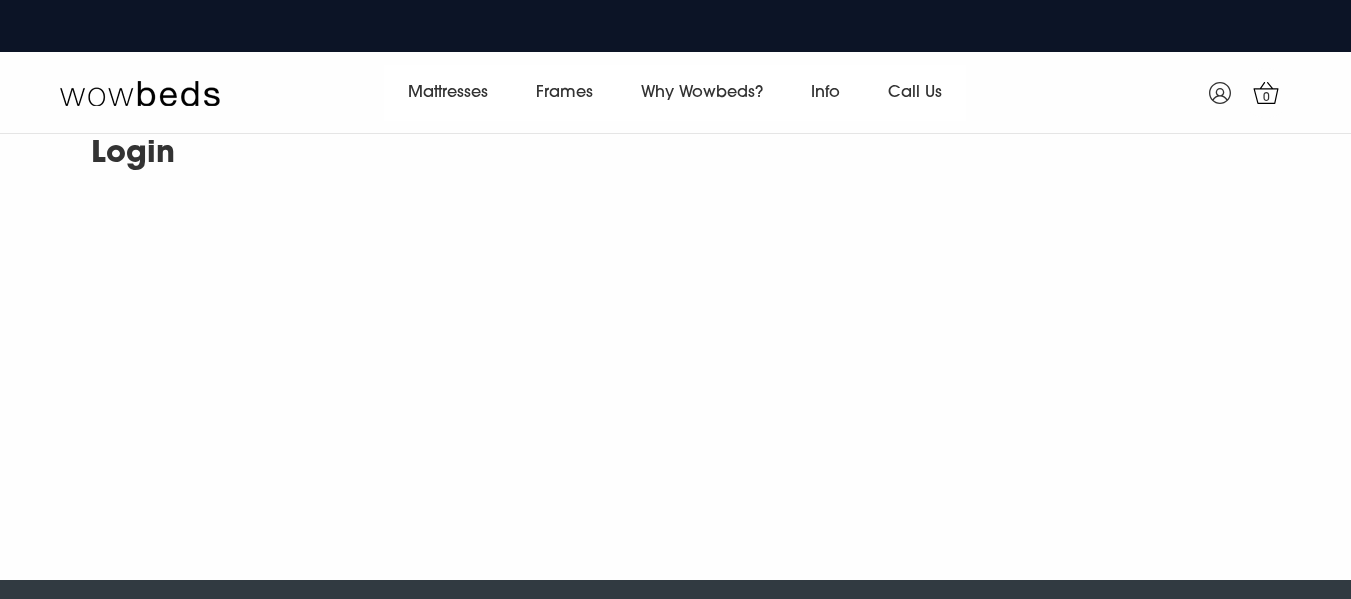 scroll, scrollTop: 0, scrollLeft: 0, axis: both 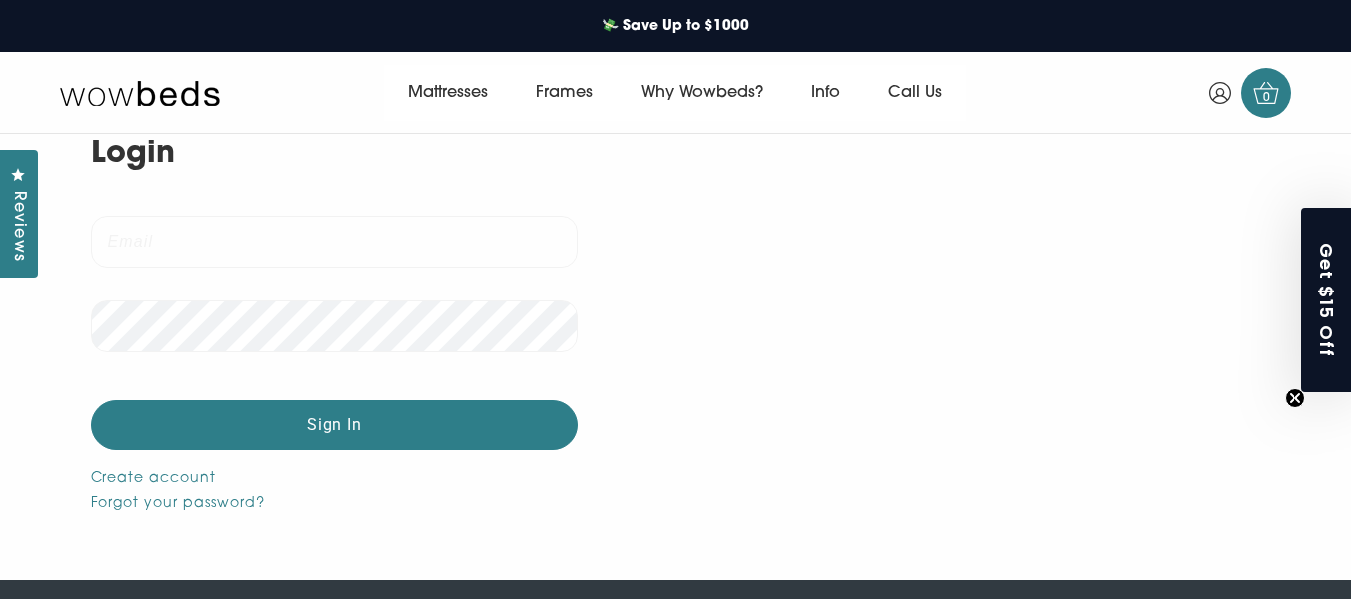 click on "0" at bounding box center (1266, 93) 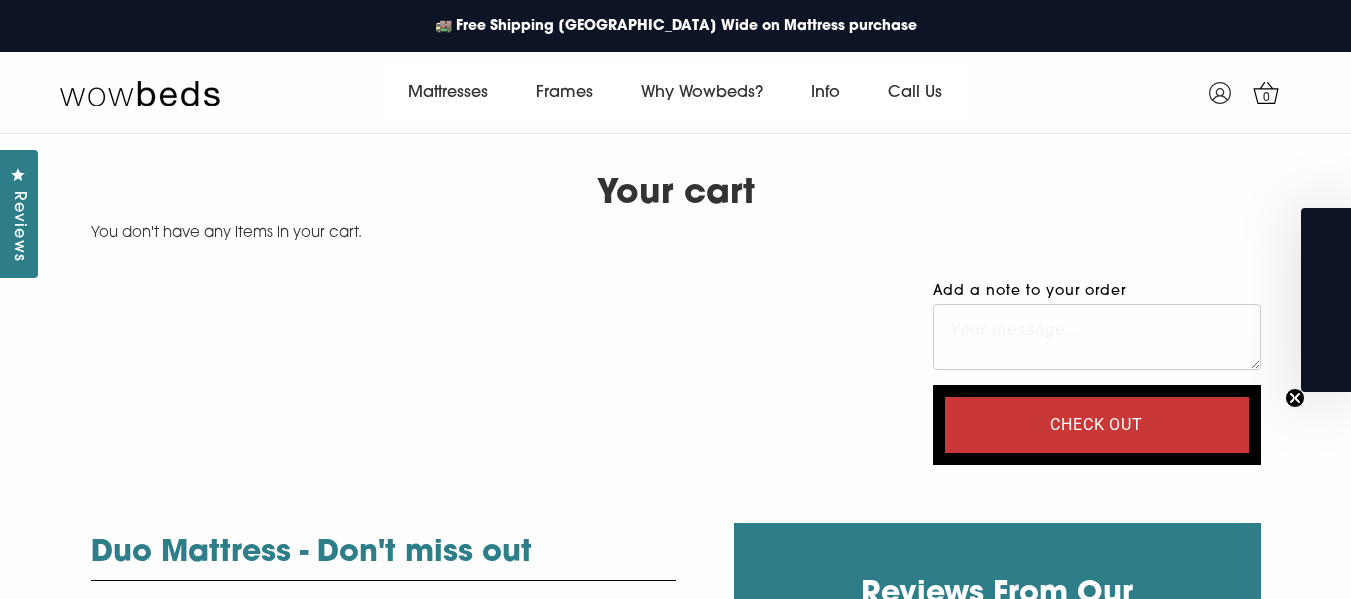scroll, scrollTop: 0, scrollLeft: 0, axis: both 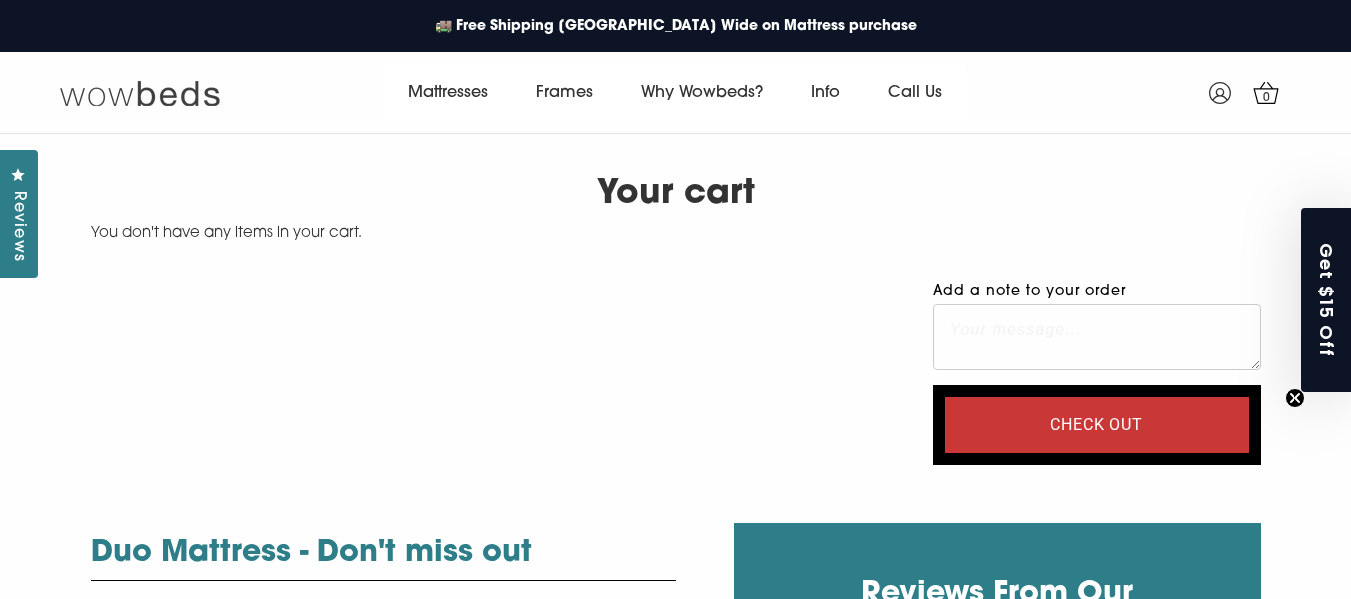 click at bounding box center [140, 93] 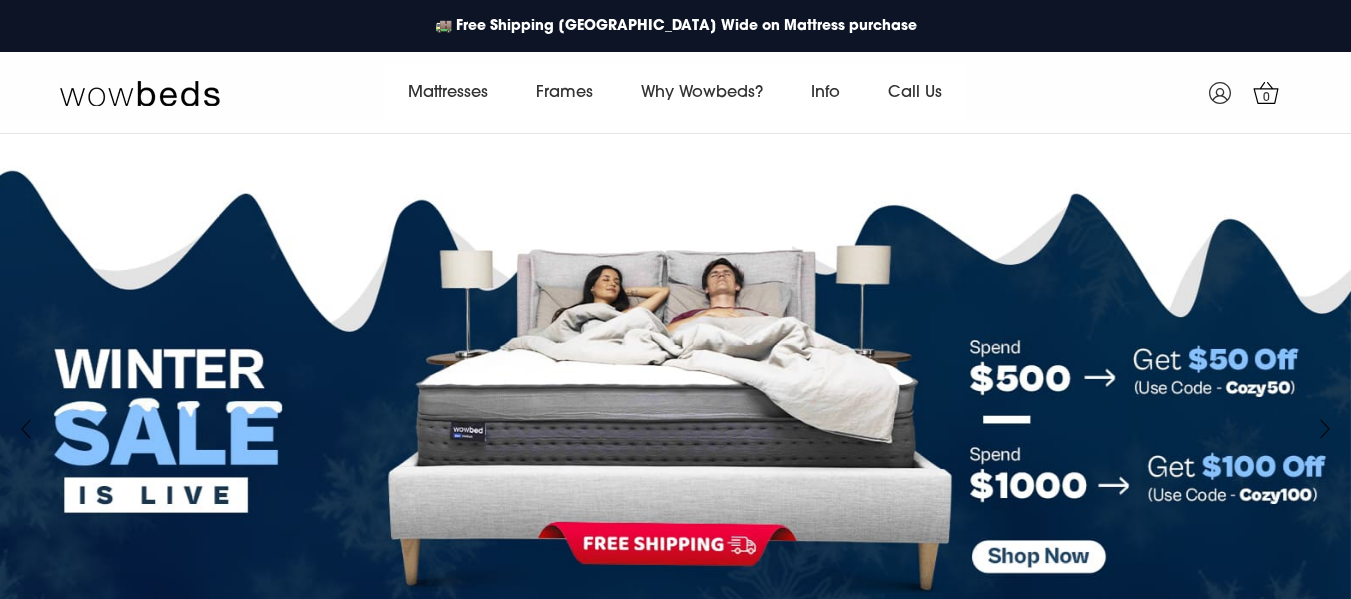 scroll, scrollTop: 0, scrollLeft: 0, axis: both 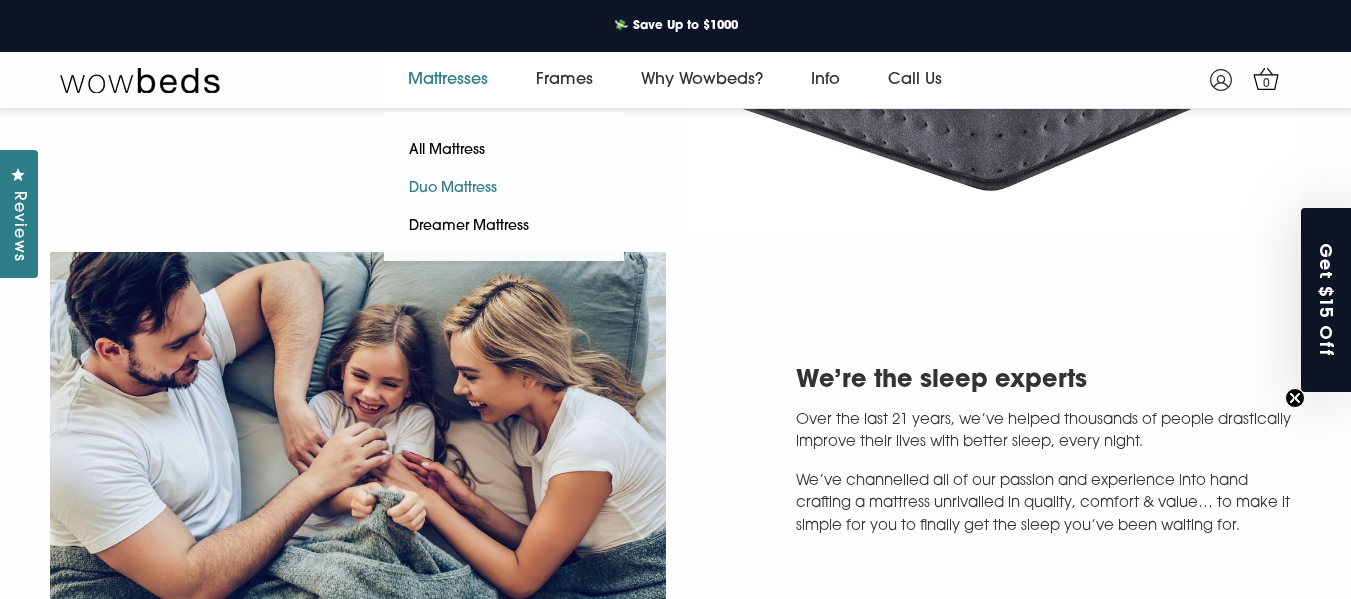 click on "Duo Mattress" at bounding box center [453, 189] 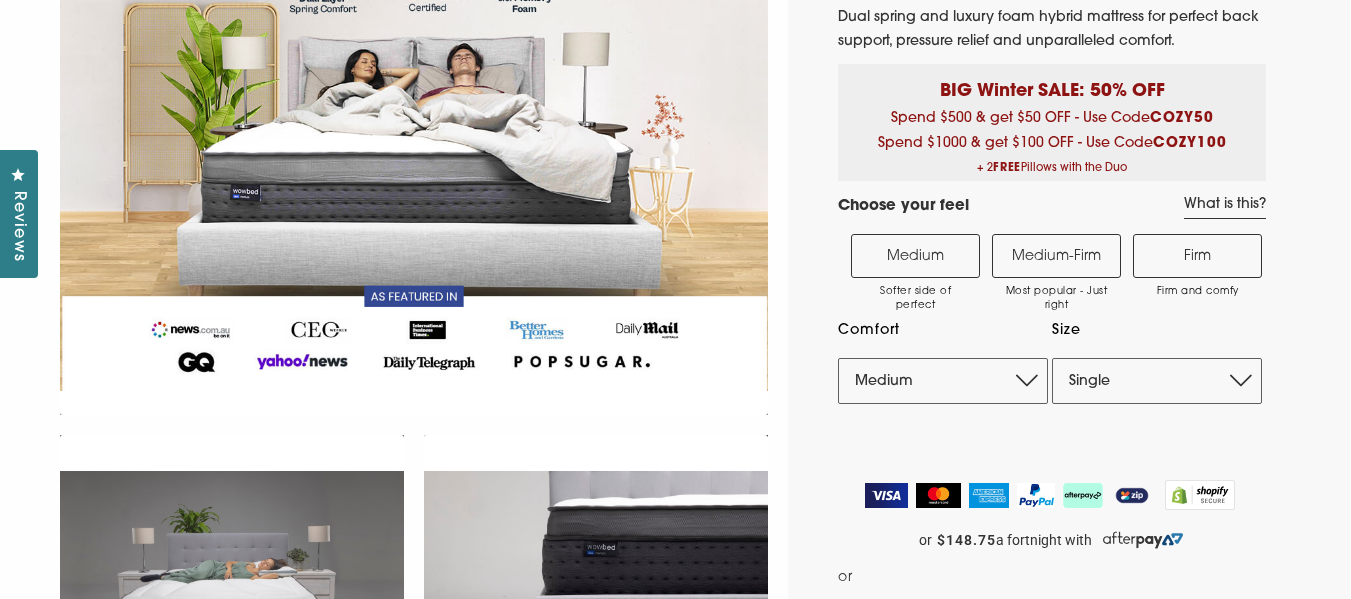 scroll, scrollTop: 300, scrollLeft: 0, axis: vertical 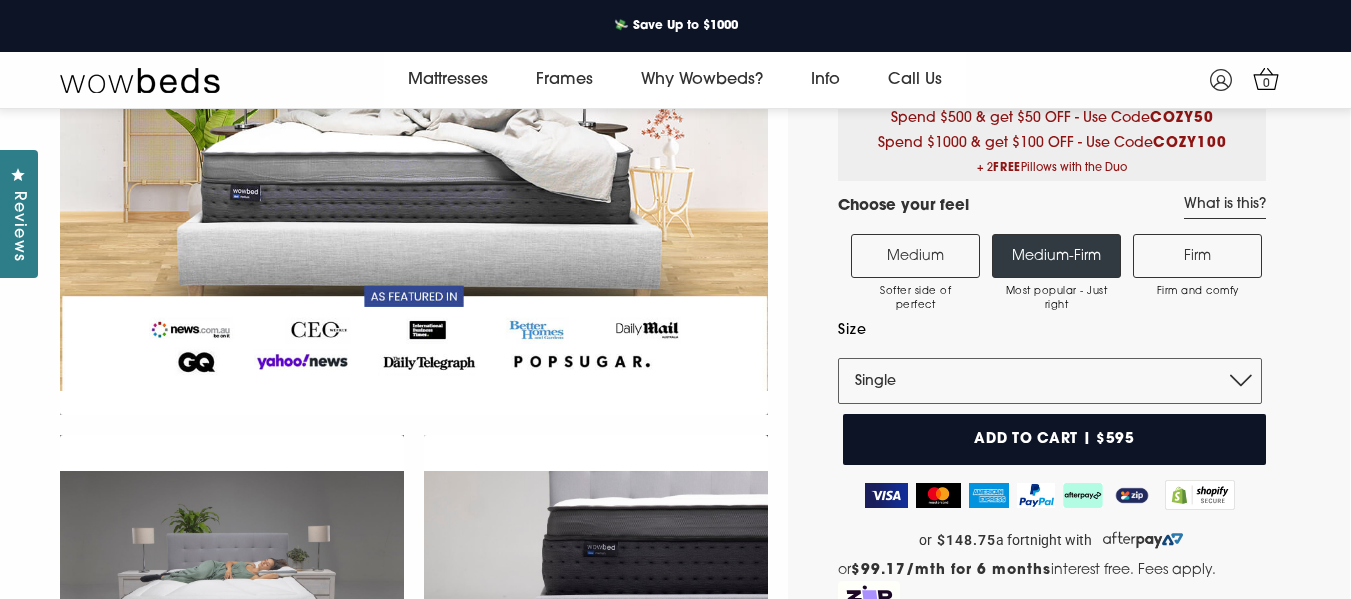 click on "Add to cart | $595" at bounding box center [1054, 439] 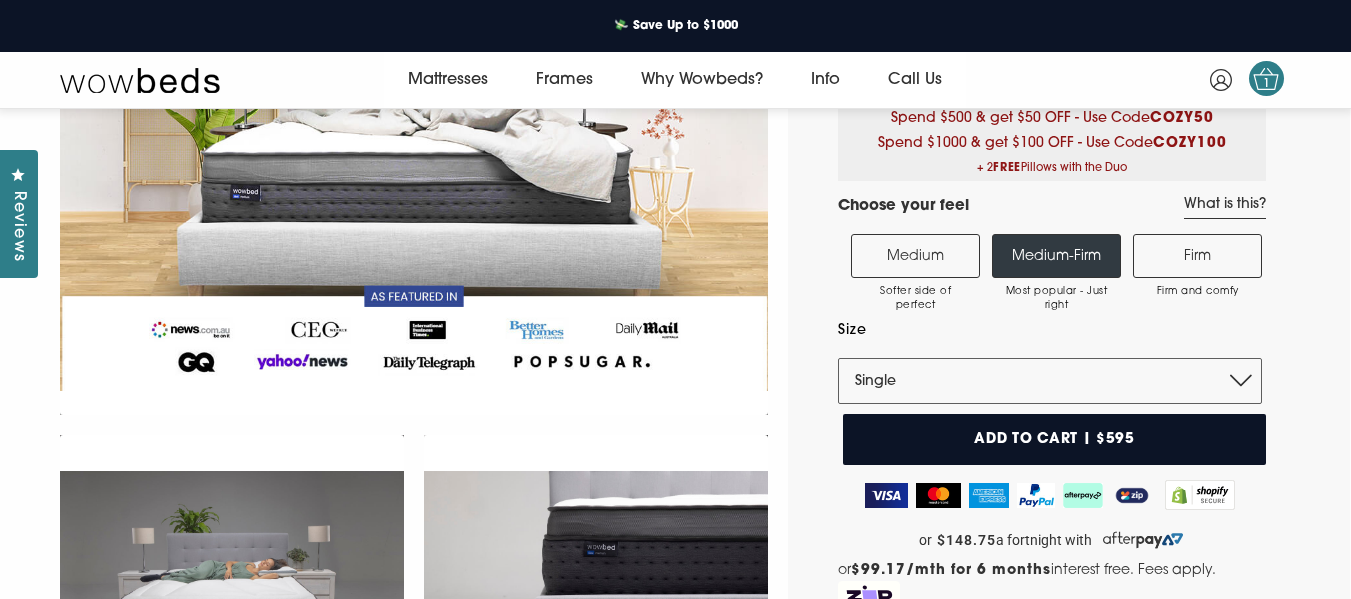 click on "1" at bounding box center (1267, 84) 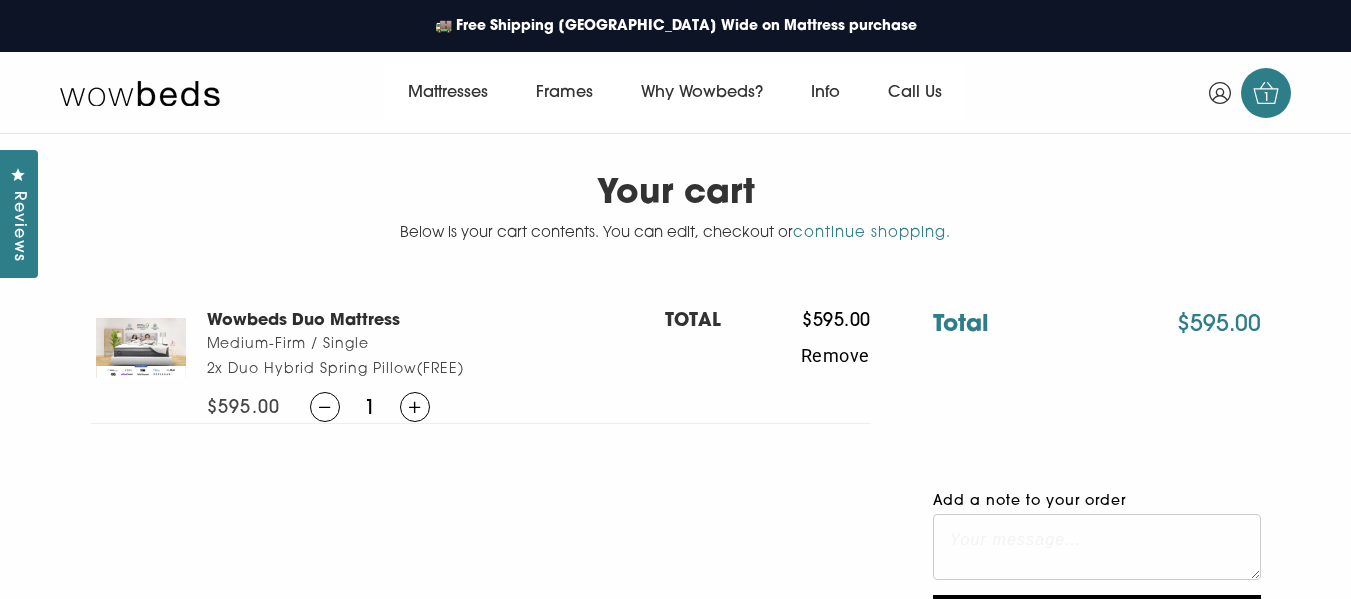 scroll, scrollTop: 0, scrollLeft: 0, axis: both 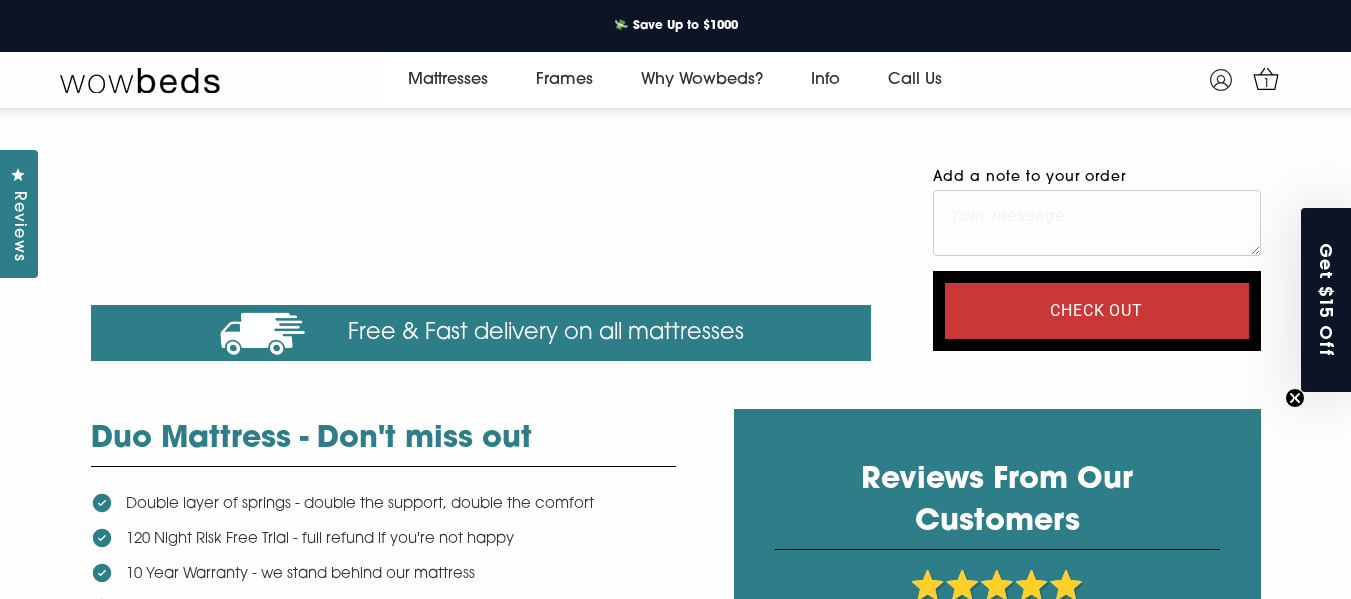 click on "Free & Fast delivery on all mattresses" at bounding box center (481, 333) 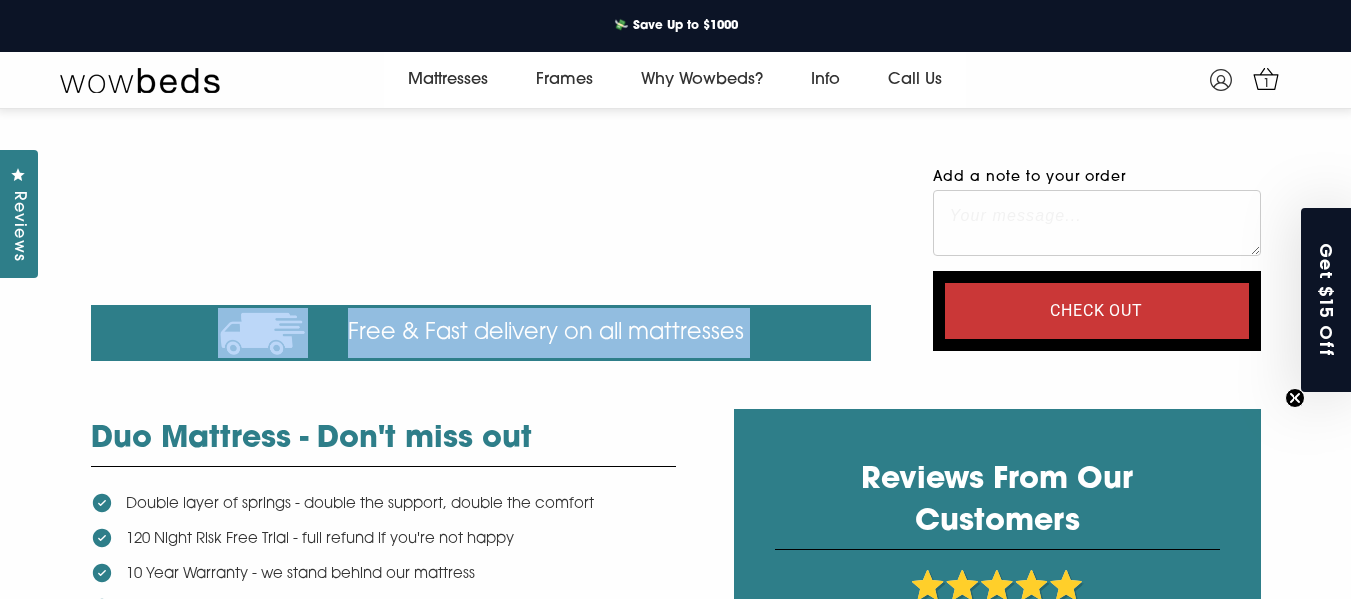 click on "Free & Fast delivery on all mattresses" at bounding box center (481, 333) 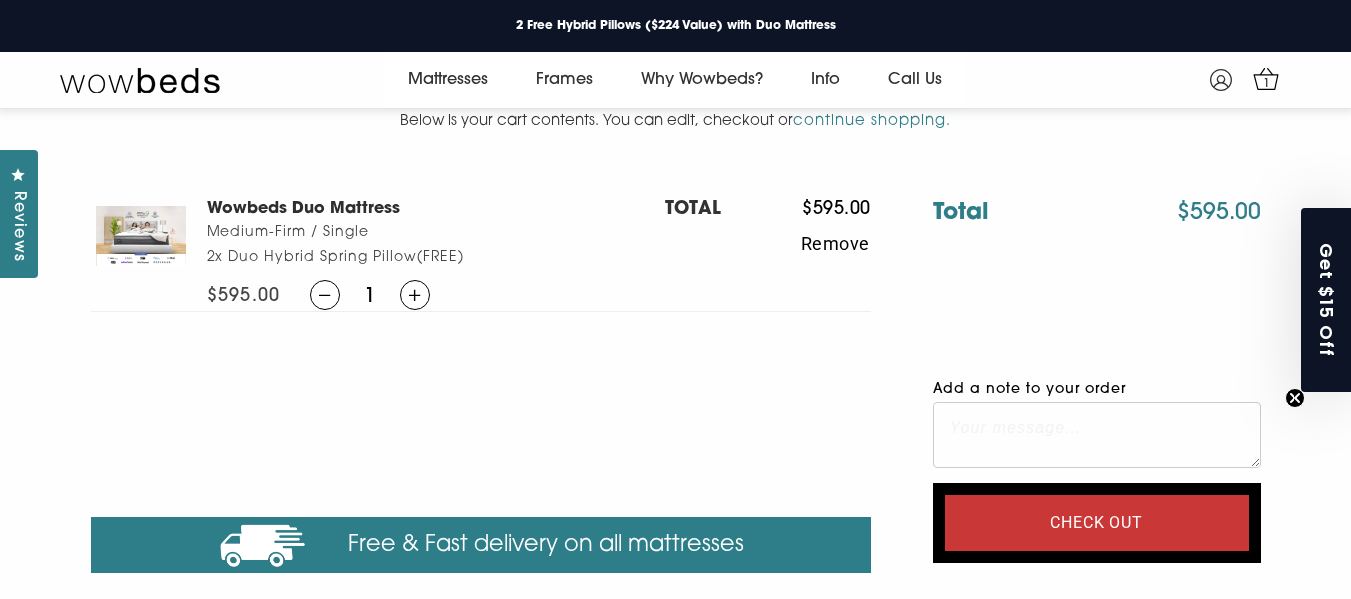 scroll, scrollTop: 85, scrollLeft: 0, axis: vertical 